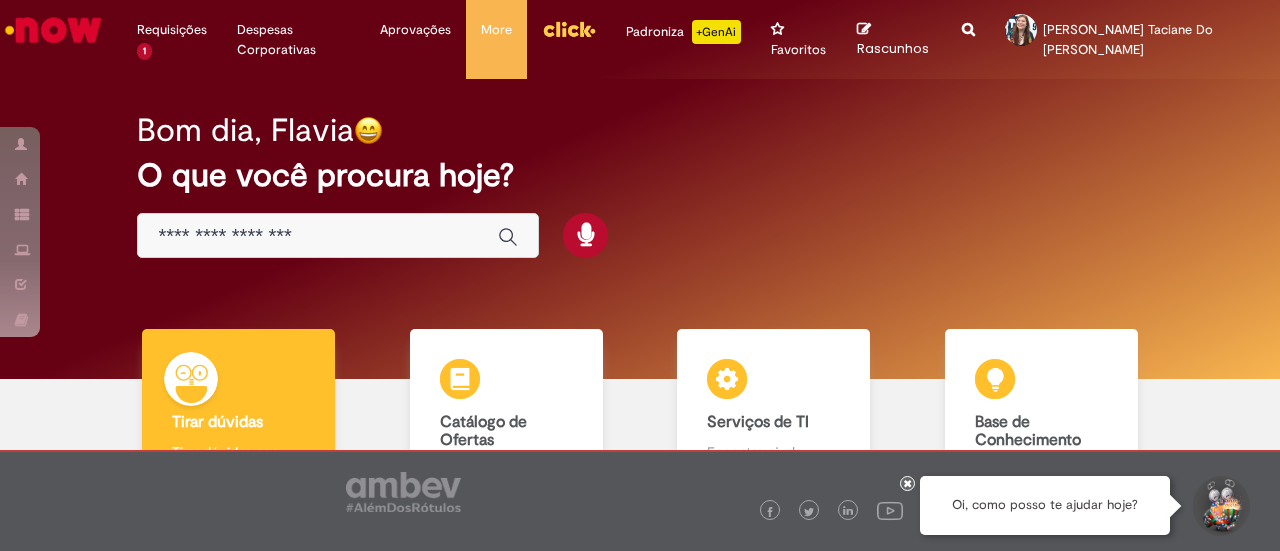 scroll, scrollTop: 0, scrollLeft: 0, axis: both 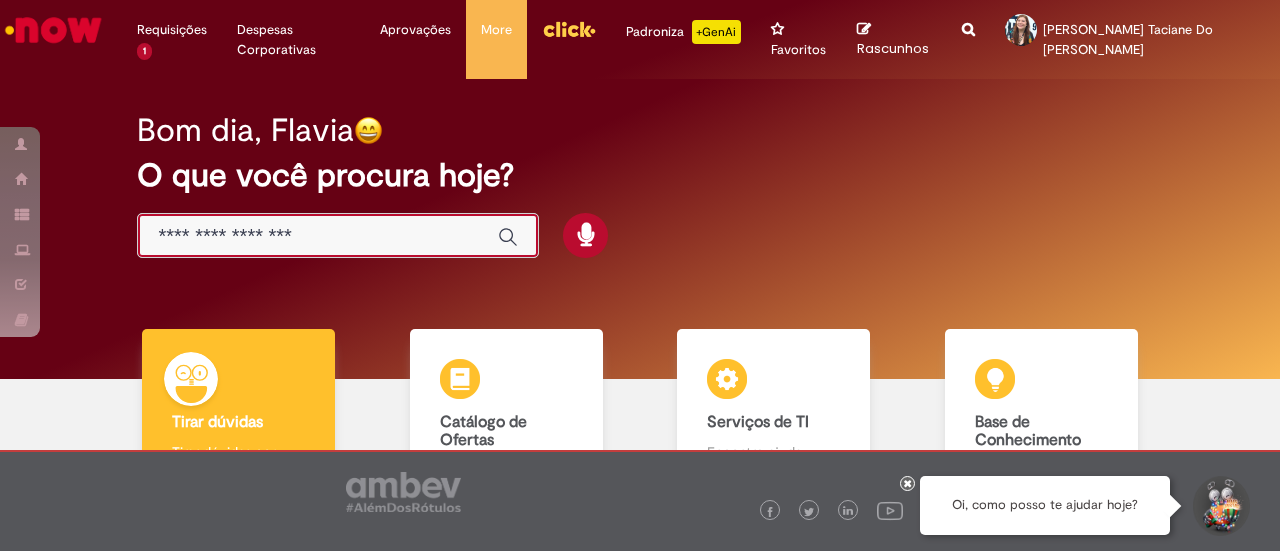 click at bounding box center (318, 236) 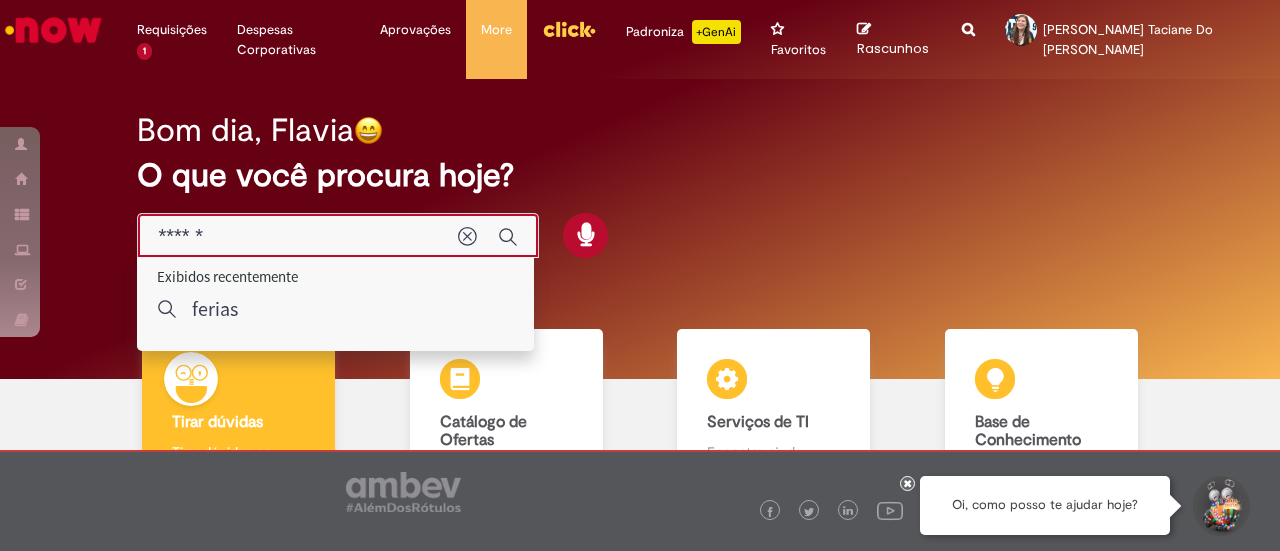type on "******" 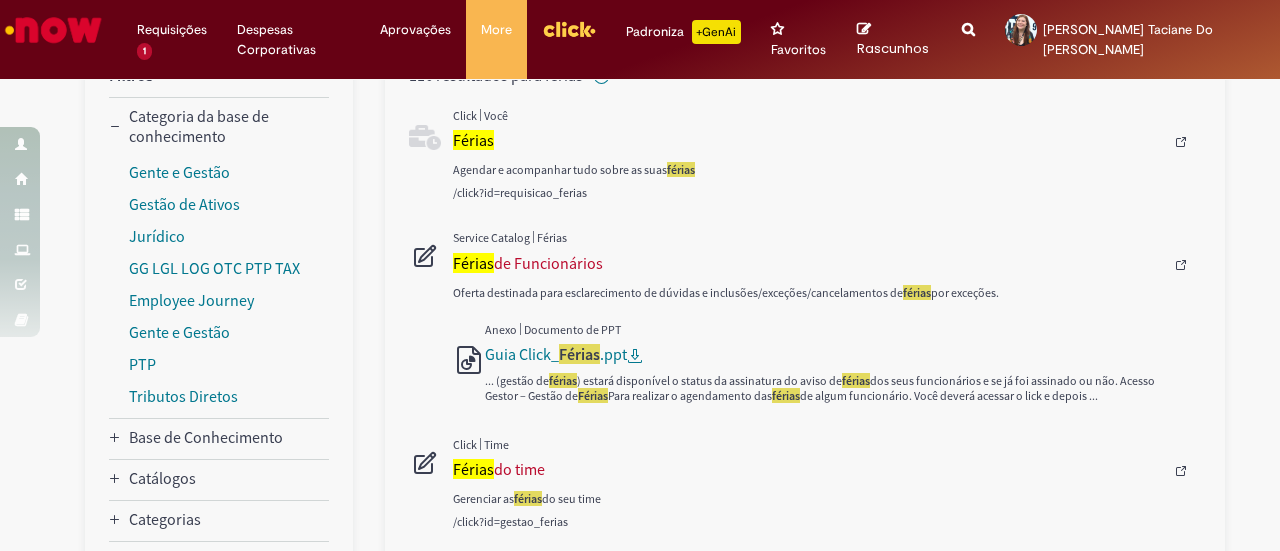 scroll, scrollTop: 291, scrollLeft: 0, axis: vertical 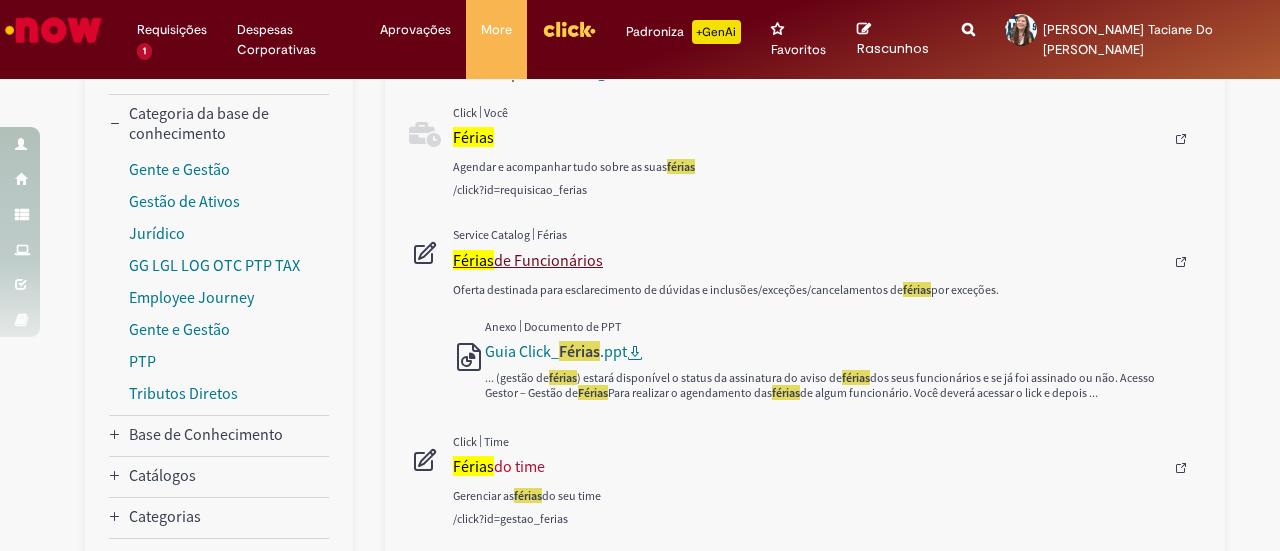 click on "Férias  de Funcionários" at bounding box center (808, 260) 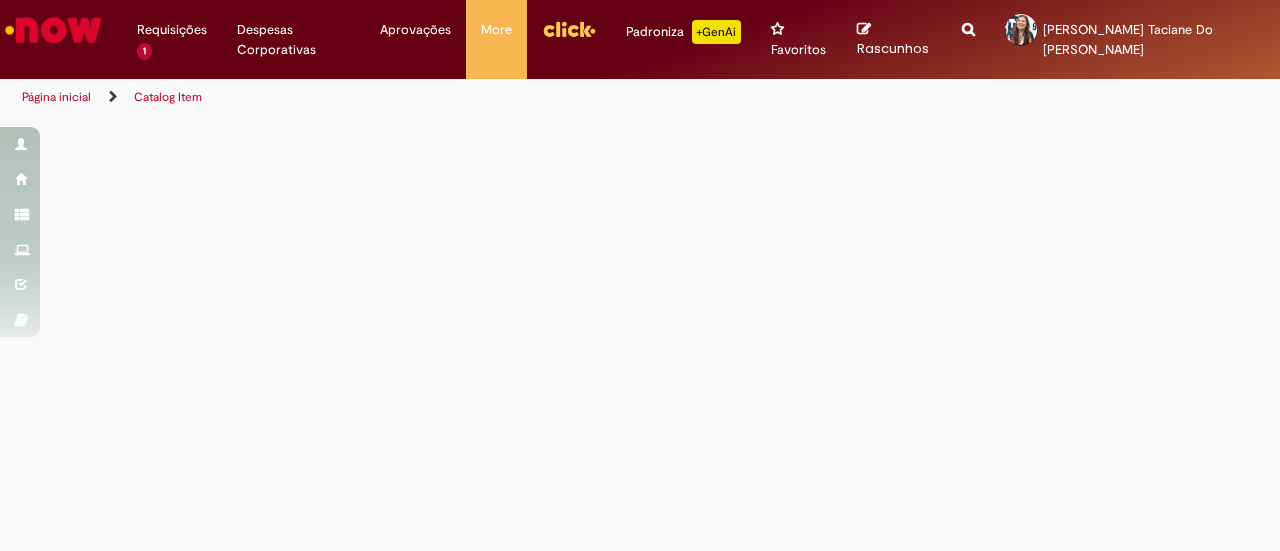 scroll, scrollTop: 0, scrollLeft: 0, axis: both 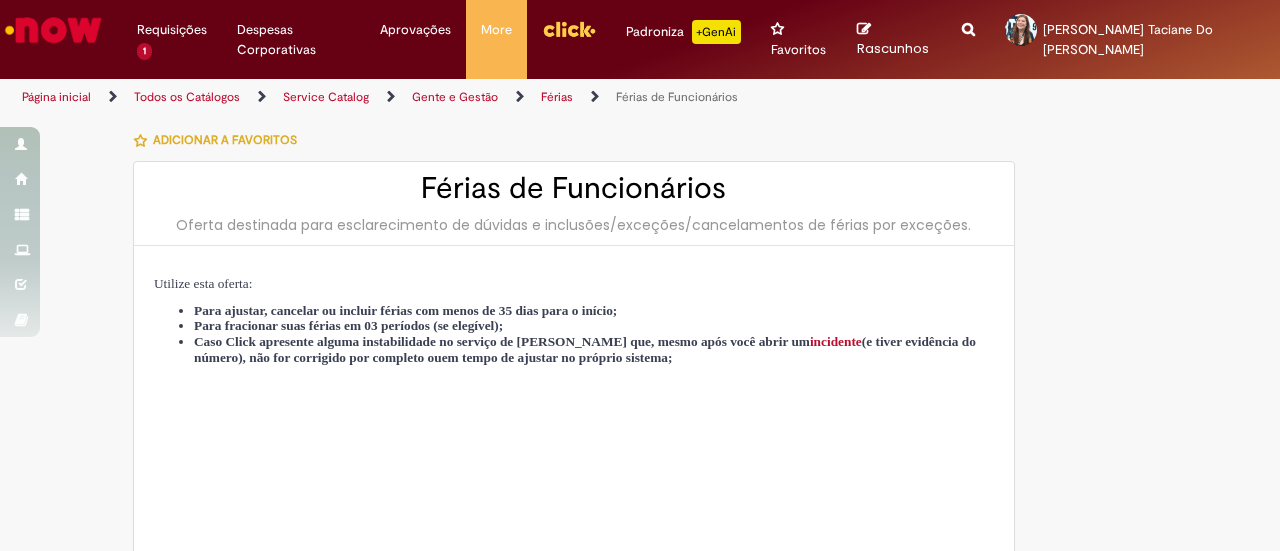 type on "********" 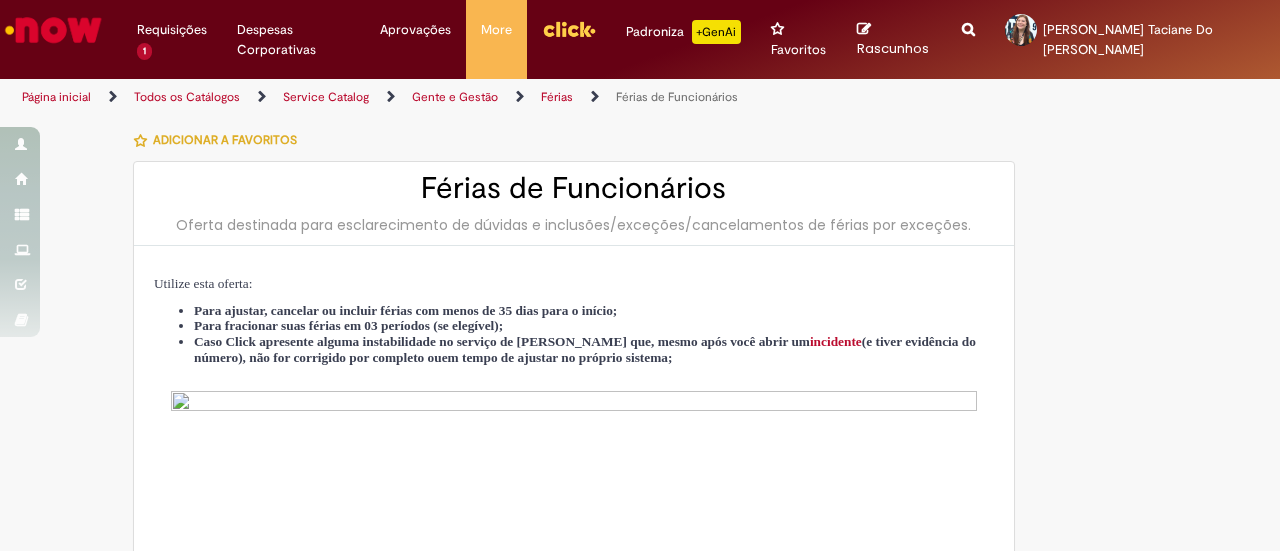 type on "**********" 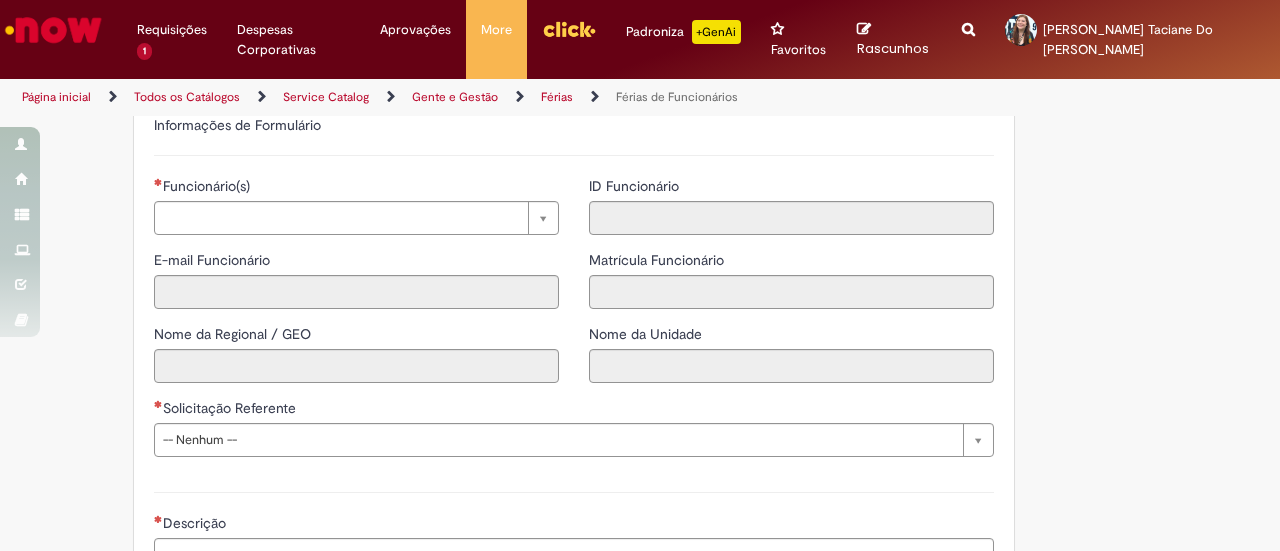 scroll, scrollTop: 1409, scrollLeft: 0, axis: vertical 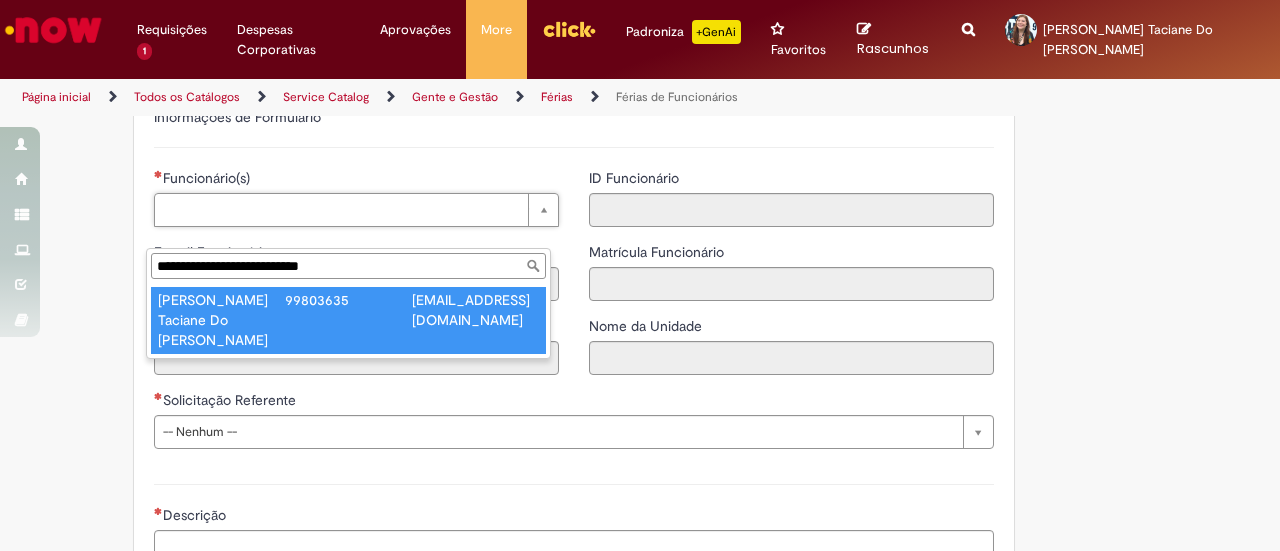 type on "**********" 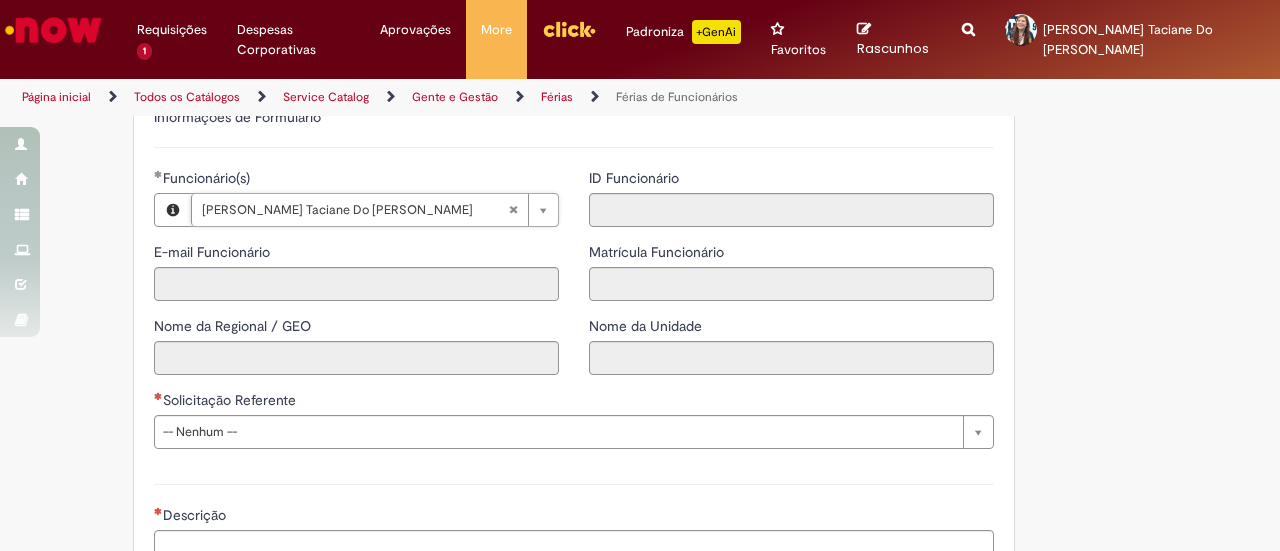 type on "**********" 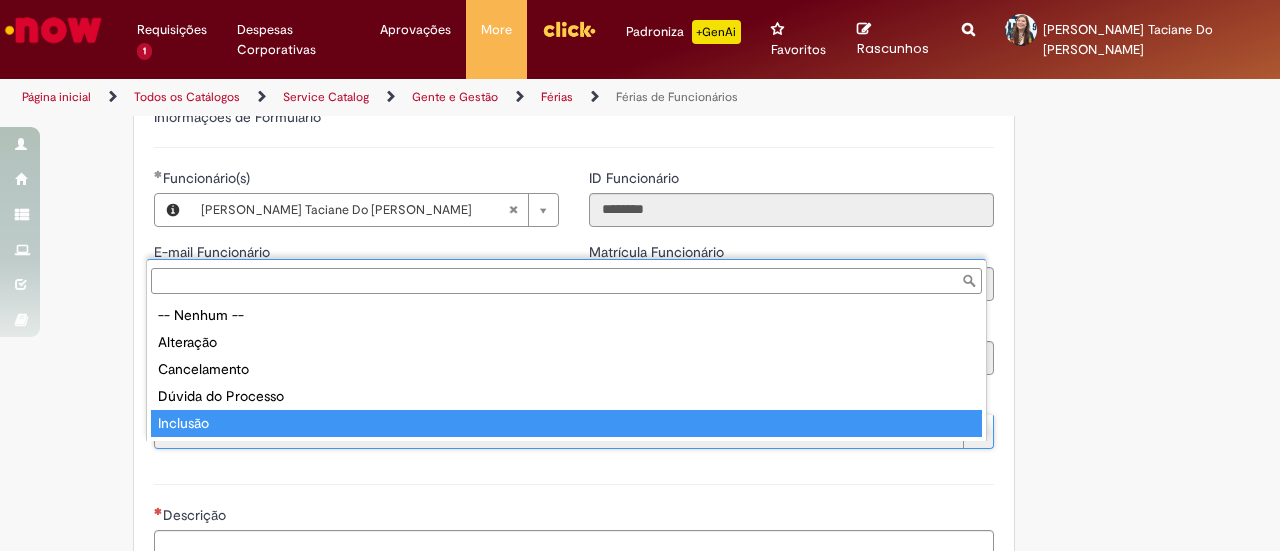 type on "********" 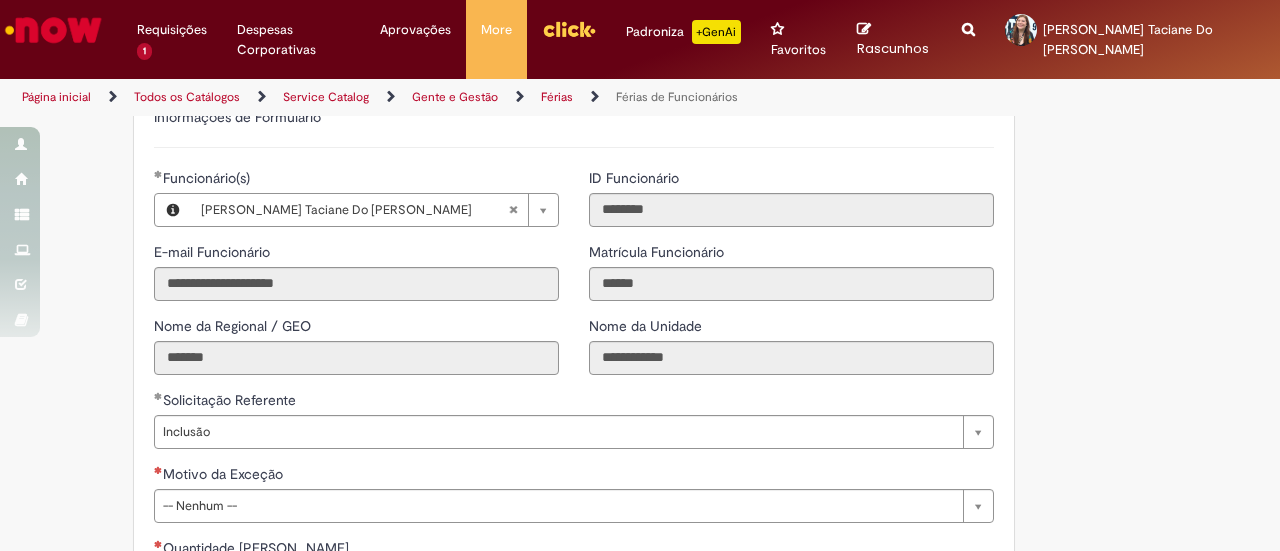 click on "Tire dúvidas com LupiAssist    +GenAI
Oi! Eu sou LupiAssist, uma Inteligência Artificial Generativa em constante aprendizado   Meu conteúdo é monitorado para trazer uma melhor experiência
Dúvidas comuns:
Só mais um instante, estou consultando nossas bases de conhecimento  e escrevendo a melhor resposta pra você!
Title
Lorem ipsum dolor sit amet    Fazer uma nova pergunta
Gerei esta resposta utilizando IA Generativa em conjunto com os nossos padrões. Em caso de divergência, os documentos oficiais prevalecerão.
Saiba mais em:
Ou ligue para:
E aí, te ajudei?
Sim, obrigado!" at bounding box center (640, -43) 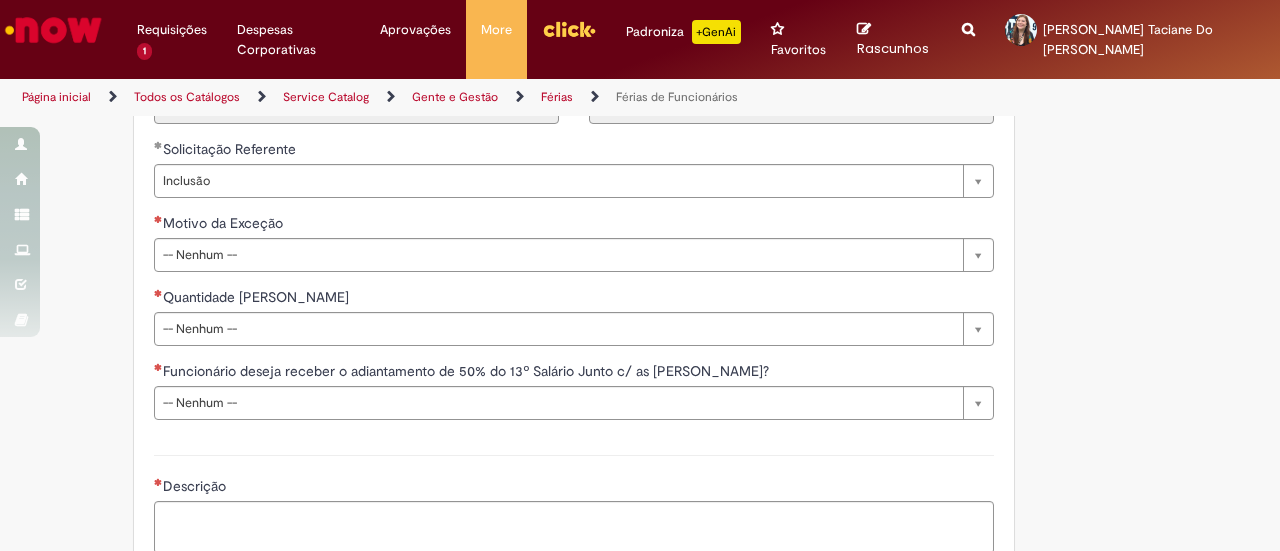 scroll, scrollTop: 1689, scrollLeft: 0, axis: vertical 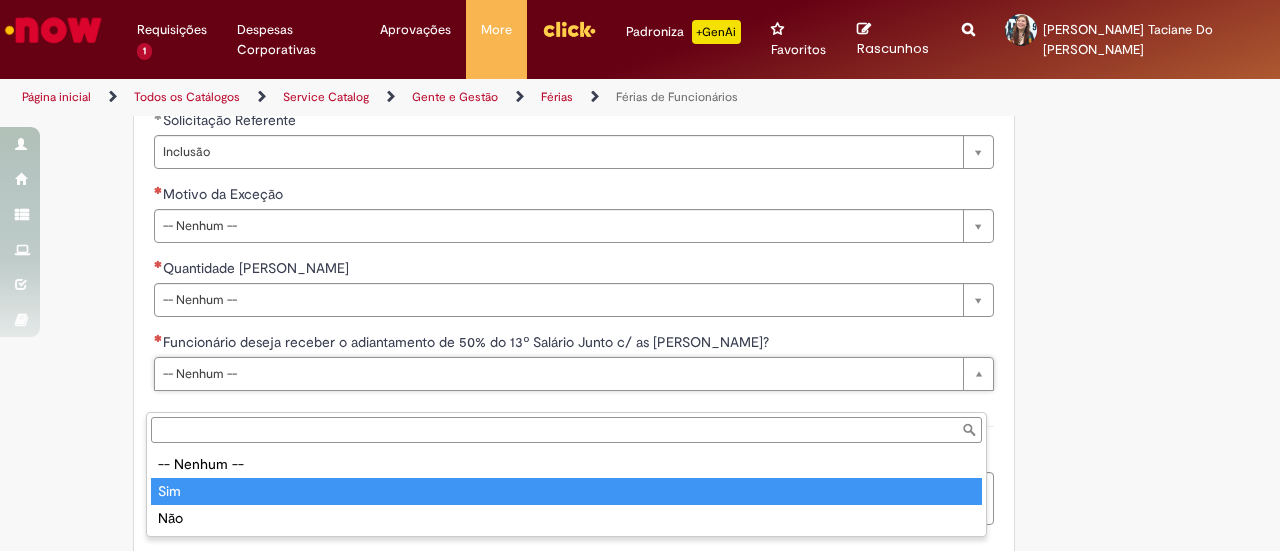type on "***" 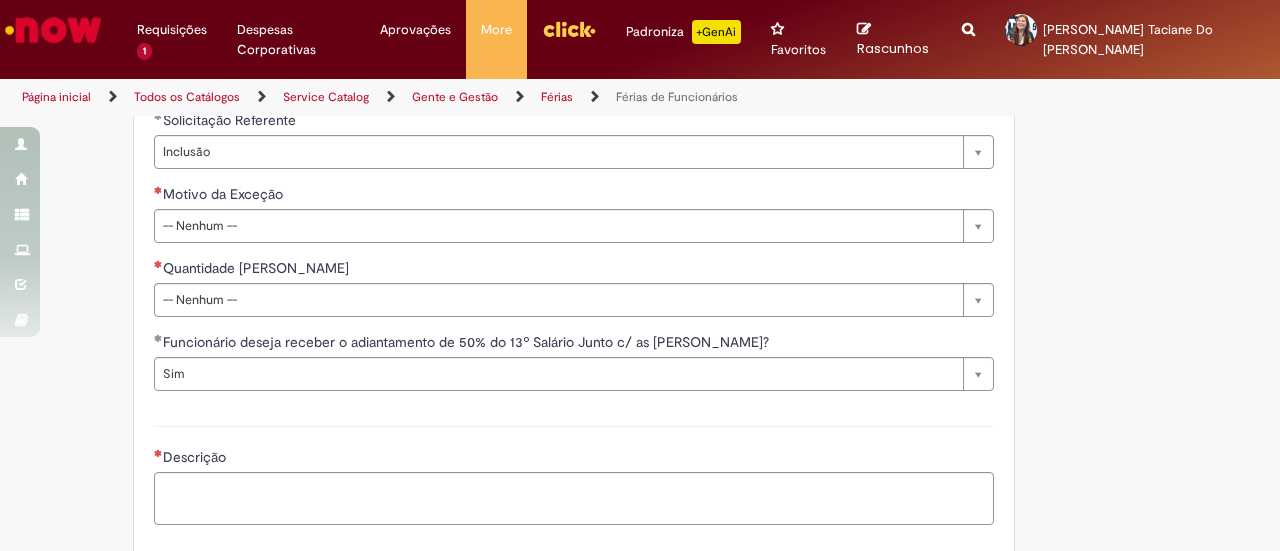 click on "Adicionar a Favoritos
Férias de Funcionários
Oferta destinada para esclarecimento de dúvidas e inclusões/exceções/cancelamentos de férias por exceções.
Utilize esta oferta:
Para ajustar, cancelar ou incluir férias com menos de 35 dias para o início;
Para fracionar suas férias em 03 períodos (se elegível);
Caso Click apresente alguma instabilidade no serviço de Férias que, mesmo após você abrir um  incidente  (e tiver evidência do número), não for corrigido por completo ou  em tempo de ajustar no próprio sistema;
> Para incluir, alterar ou cancelar Férias dentro do prazo de 35 dias de antecedência, é só acessar  Portal Click  > Você > Férias; > Para acessar a Diretriz de Férias, basta  clicar aqui
> Ficou com dúvidas sobre Férias via Termo? É só acessar a   FAQ – Fluxo de alteração de férias por exceção no Click  ou abrir chamado na oferta  ." at bounding box center (542, -324) 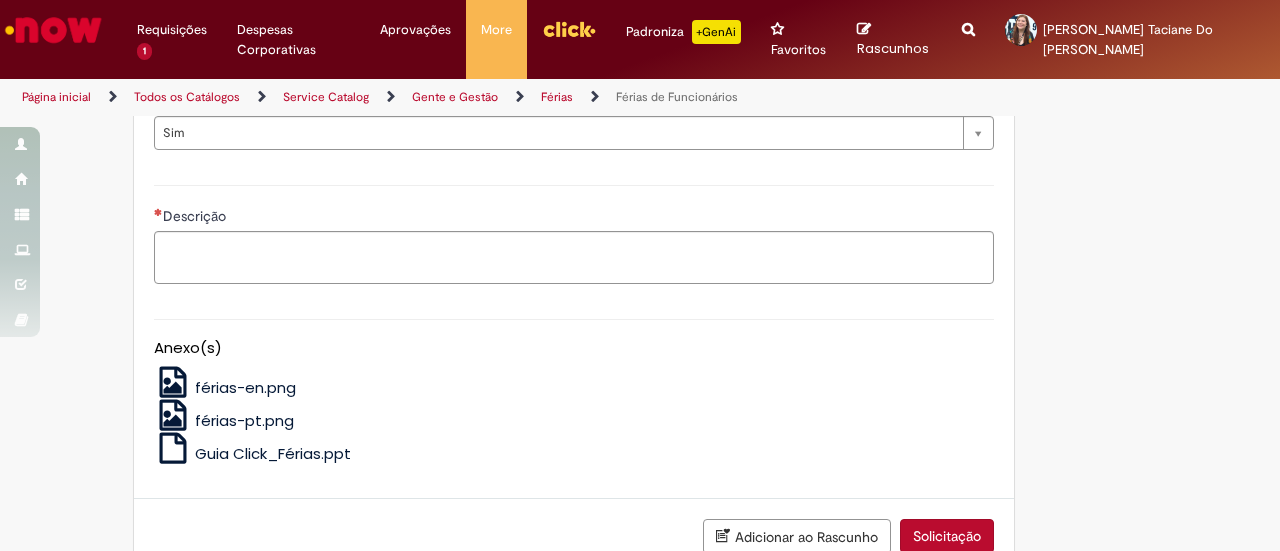 scroll, scrollTop: 1929, scrollLeft: 0, axis: vertical 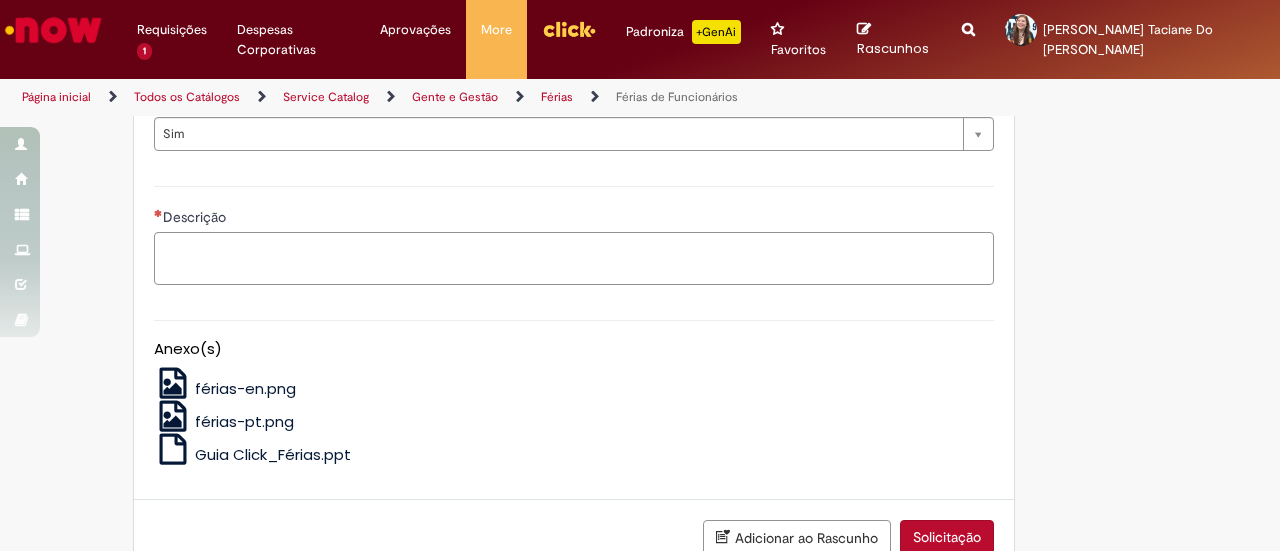 click on "Descrição" at bounding box center [574, 258] 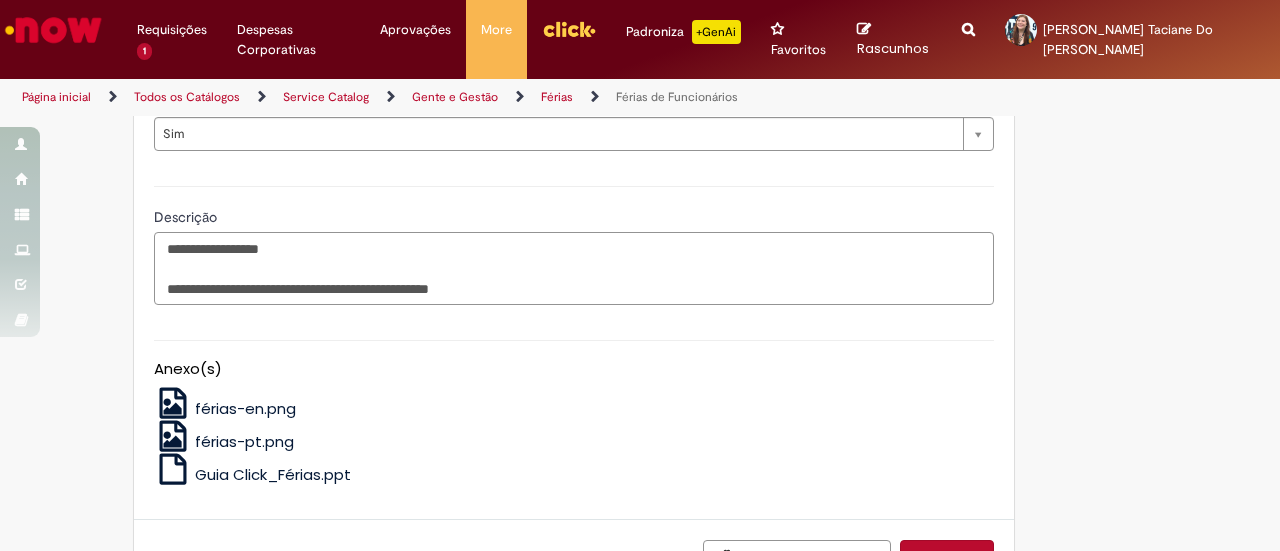 click on "**********" at bounding box center (574, 268) 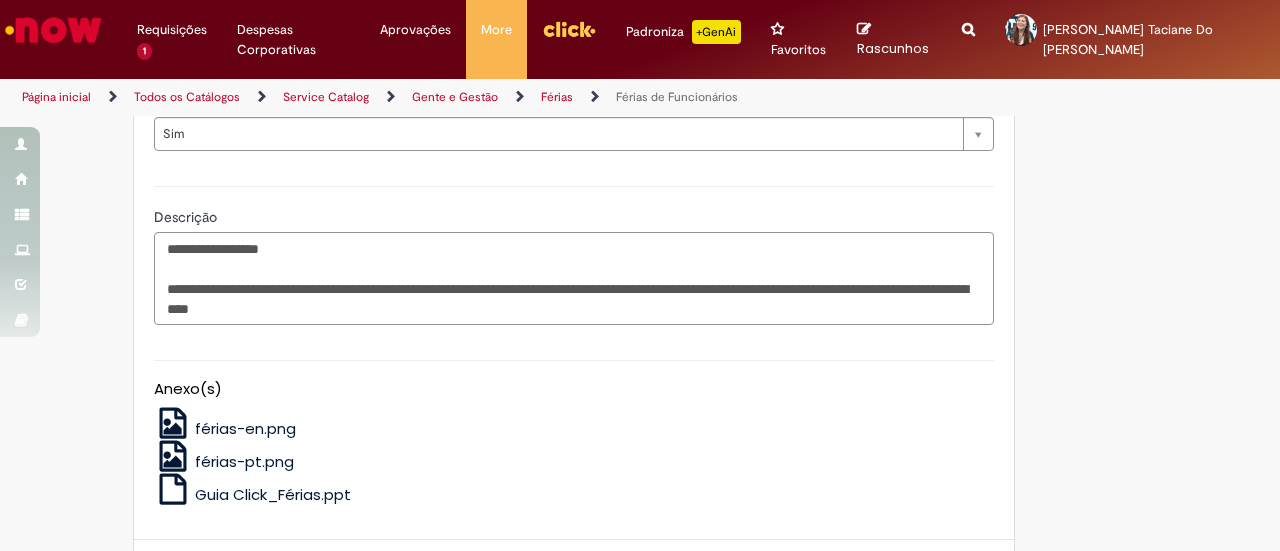 type on "**********" 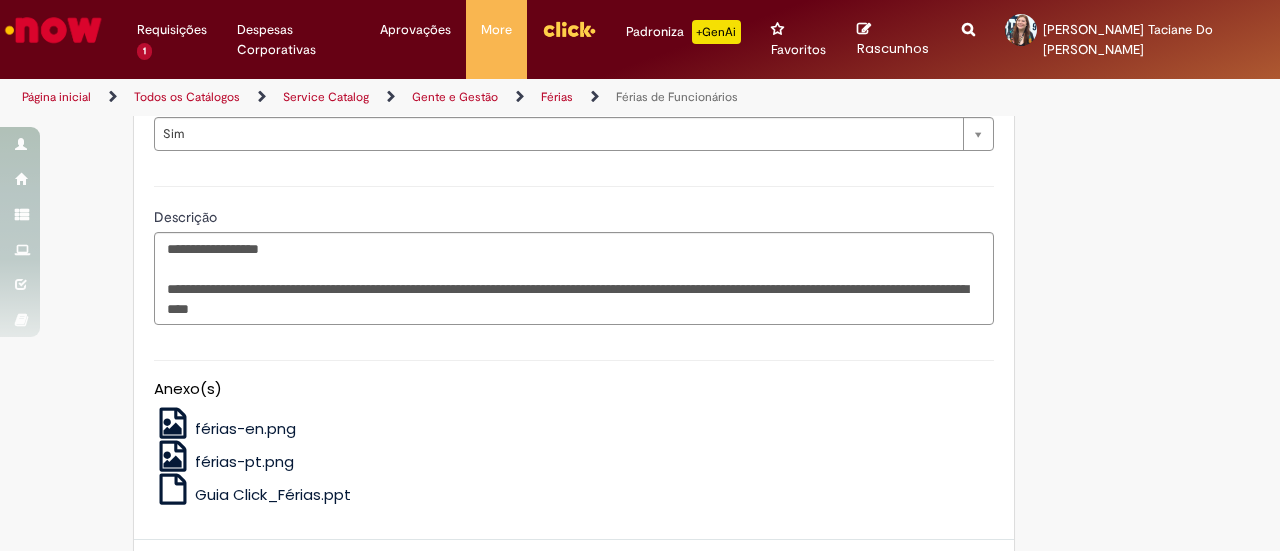 scroll, scrollTop: 2124, scrollLeft: 0, axis: vertical 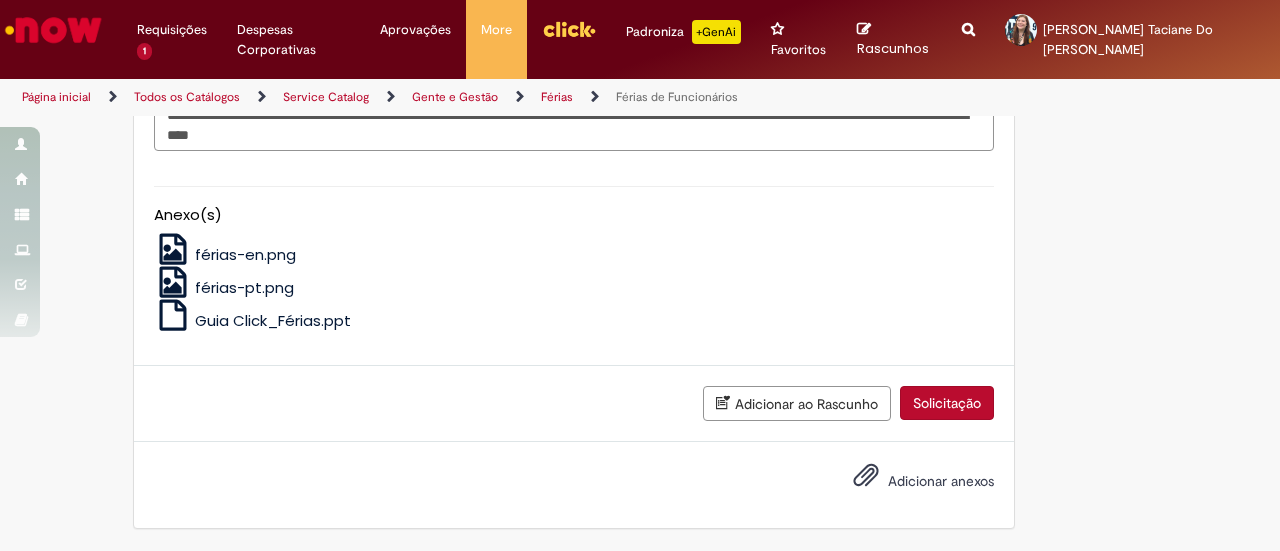 click on "Solicitação" at bounding box center [947, 403] 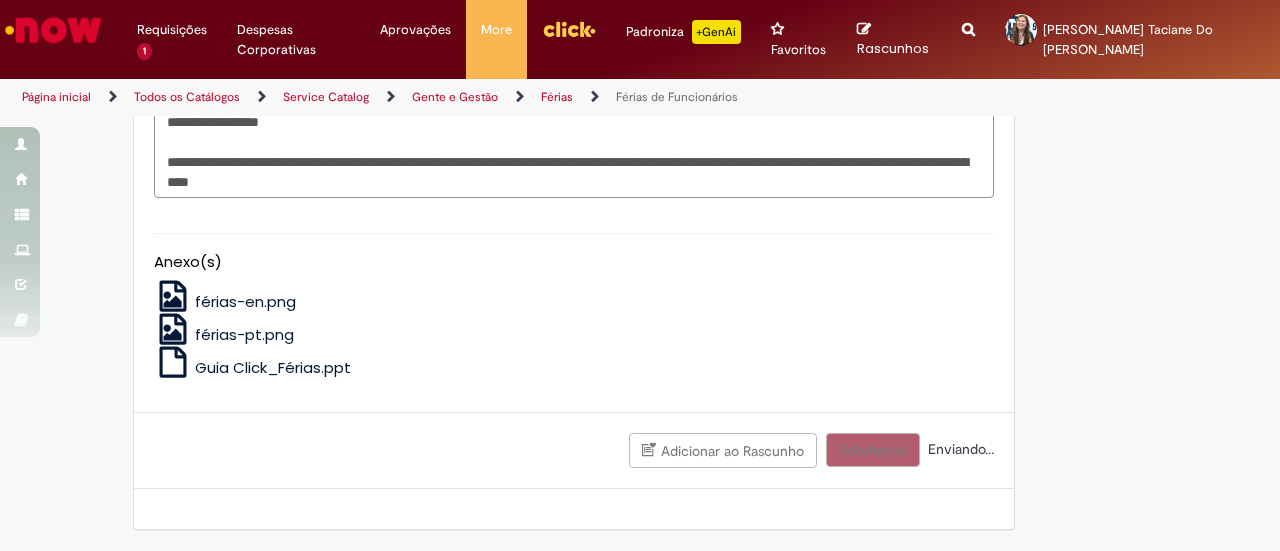 scroll, scrollTop: 1590, scrollLeft: 0, axis: vertical 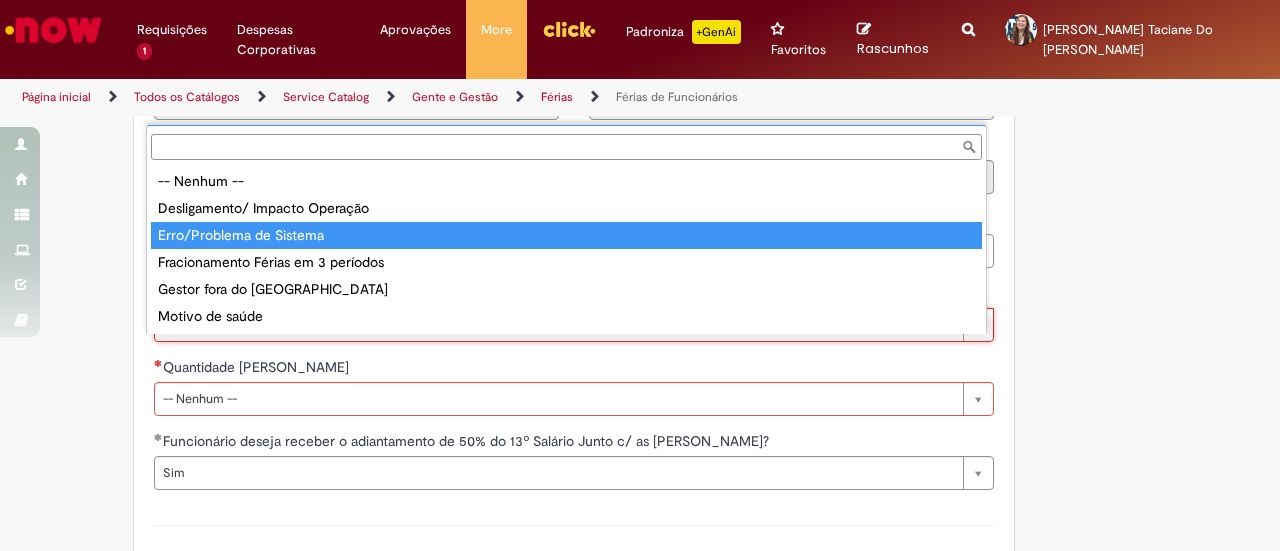 type on "**********" 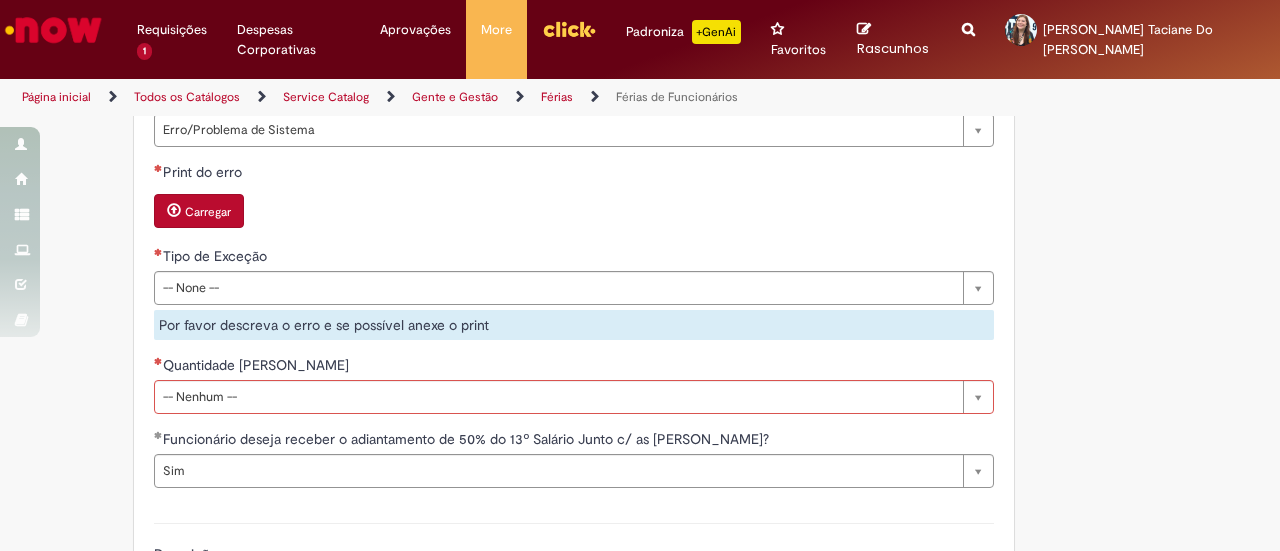 scroll, scrollTop: 1790, scrollLeft: 0, axis: vertical 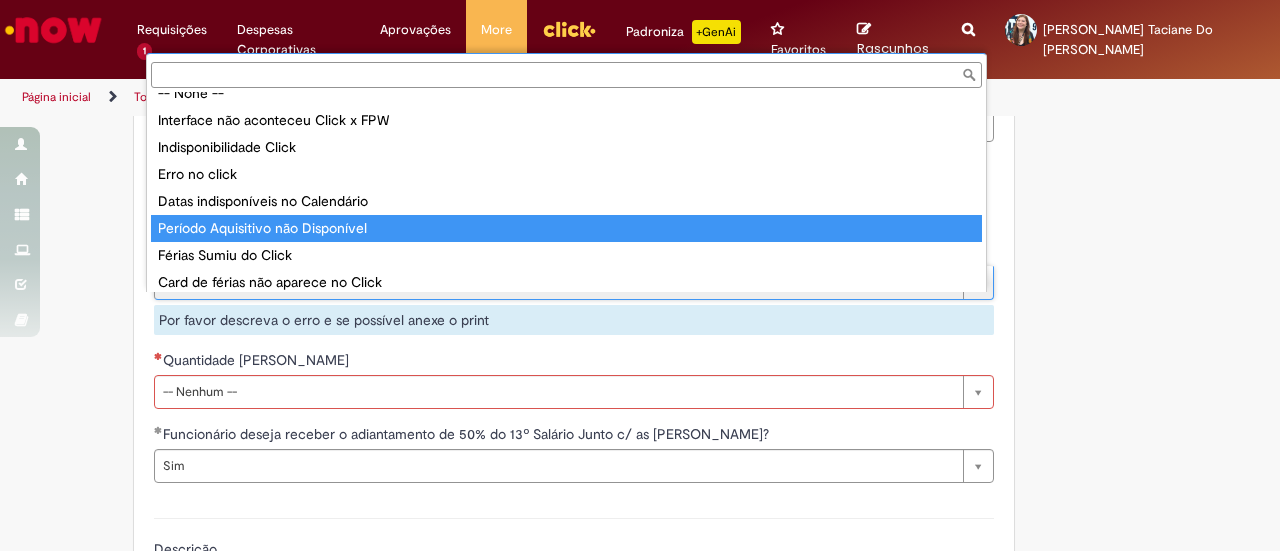 type on "**********" 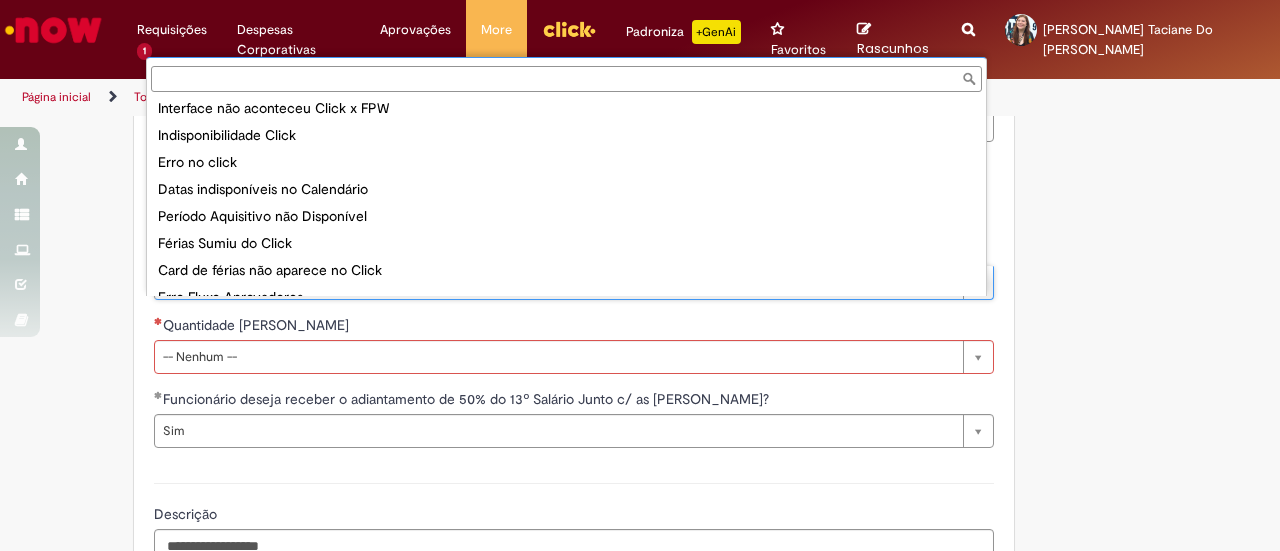 scroll, scrollTop: 51, scrollLeft: 0, axis: vertical 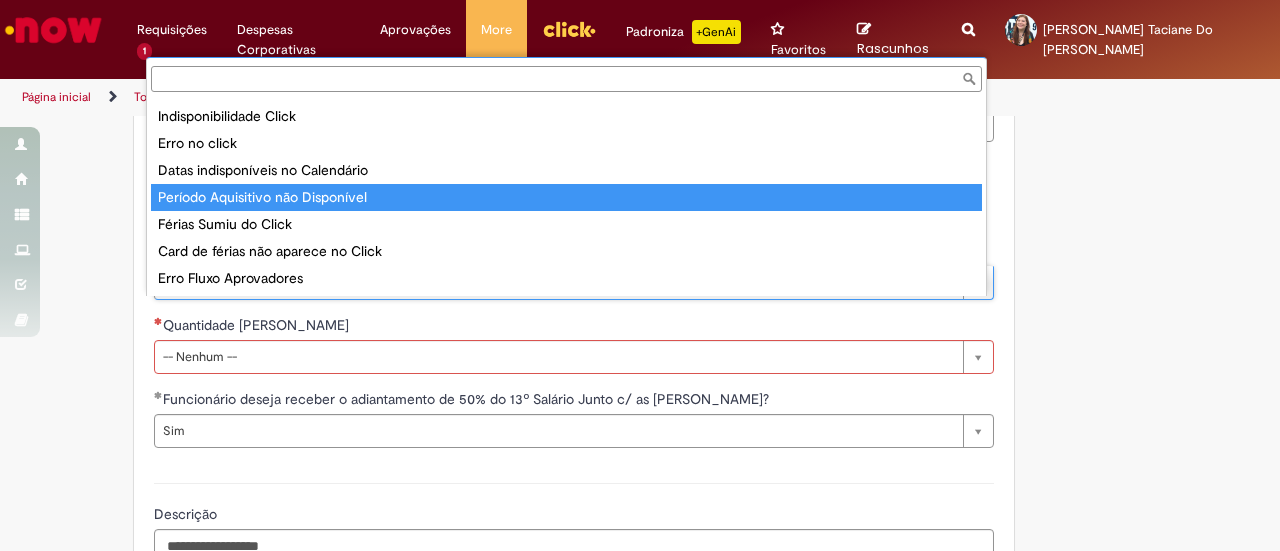 type on "**********" 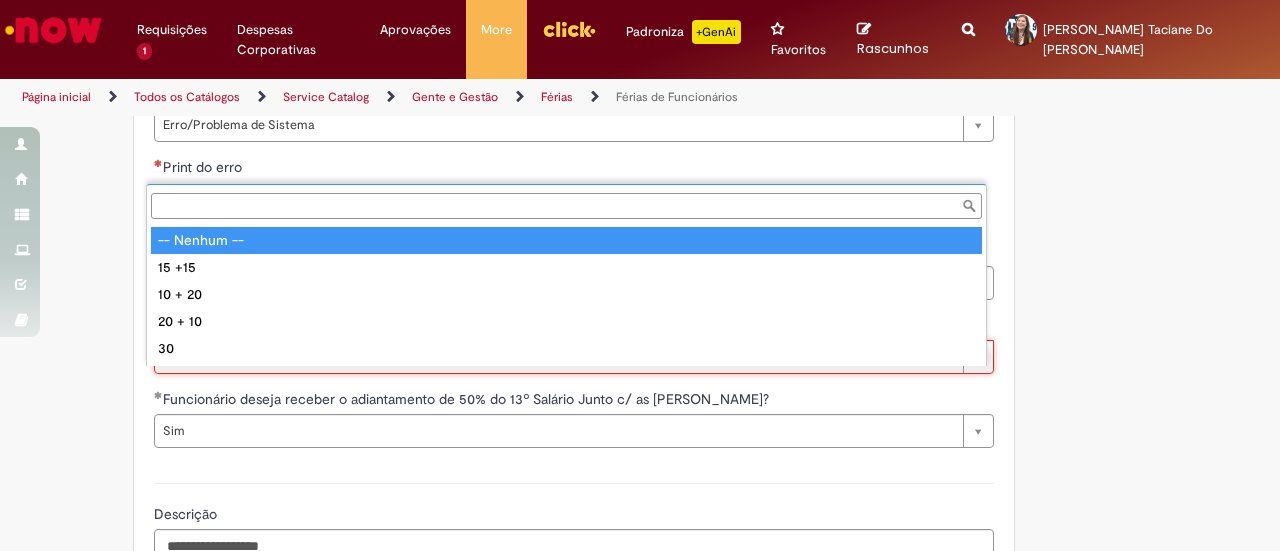 scroll, scrollTop: 0, scrollLeft: 0, axis: both 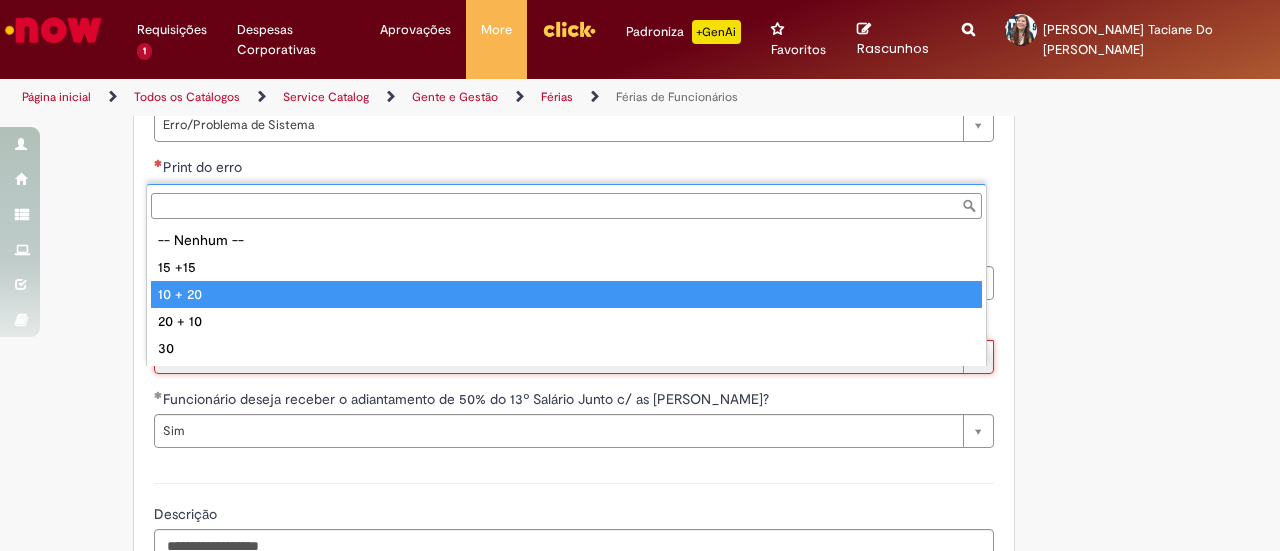 type on "*******" 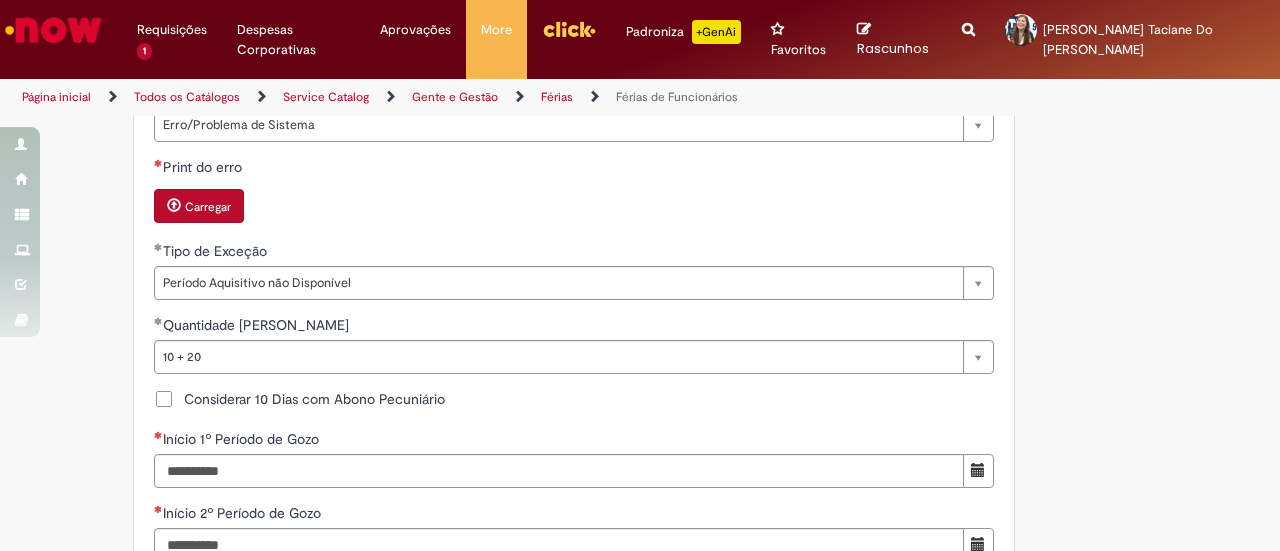 click on "Adicionar a Favoritos
Férias de Funcionários
Oferta destinada para esclarecimento de dúvidas e inclusões/exceções/cancelamentos de férias por exceções.
Utilize esta oferta:
Para ajustar, cancelar ou incluir férias com menos de 35 dias para o início;
Para fracionar suas férias em 03 períodos (se elegível);
Caso Click apresente alguma instabilidade no serviço de Férias que, mesmo após você abrir um  incidente  (e tiver evidência do número), não for corrigido por completo ou  em tempo de ajustar no próprio sistema;
> Para incluir, alterar ou cancelar Férias dentro do prazo de 35 dias de antecedência, é só acessar  Portal Click  > Você > Férias; > Para acessar a Diretriz de Férias, basta  clicar aqui
> Ficou com dúvidas sobre Férias via Termo? É só acessar a   FAQ – Fluxo de alteração de férias por exceção no Click  ou abrir chamado na oferta  ." at bounding box center (542, -232) 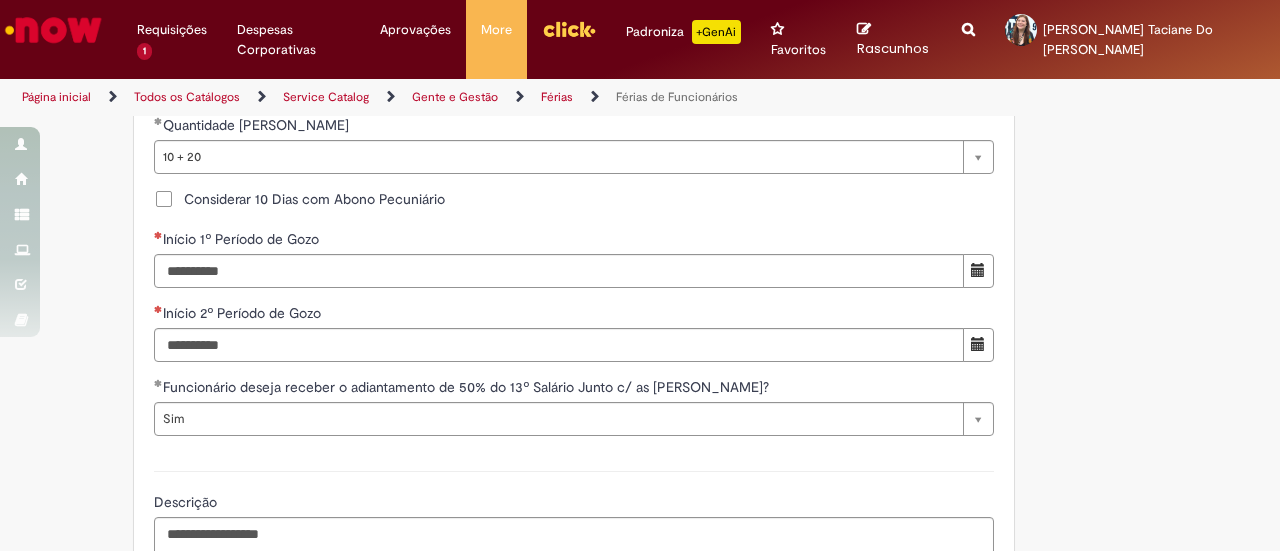 scroll, scrollTop: 2030, scrollLeft: 0, axis: vertical 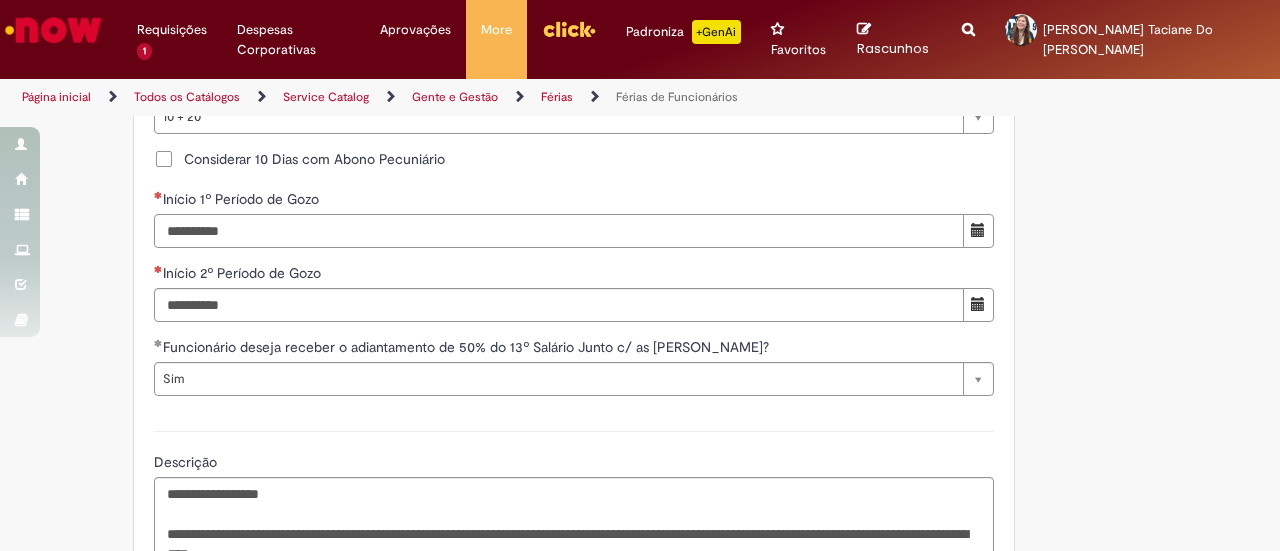 click on "Início 1º Período de Gozo" at bounding box center [559, 231] 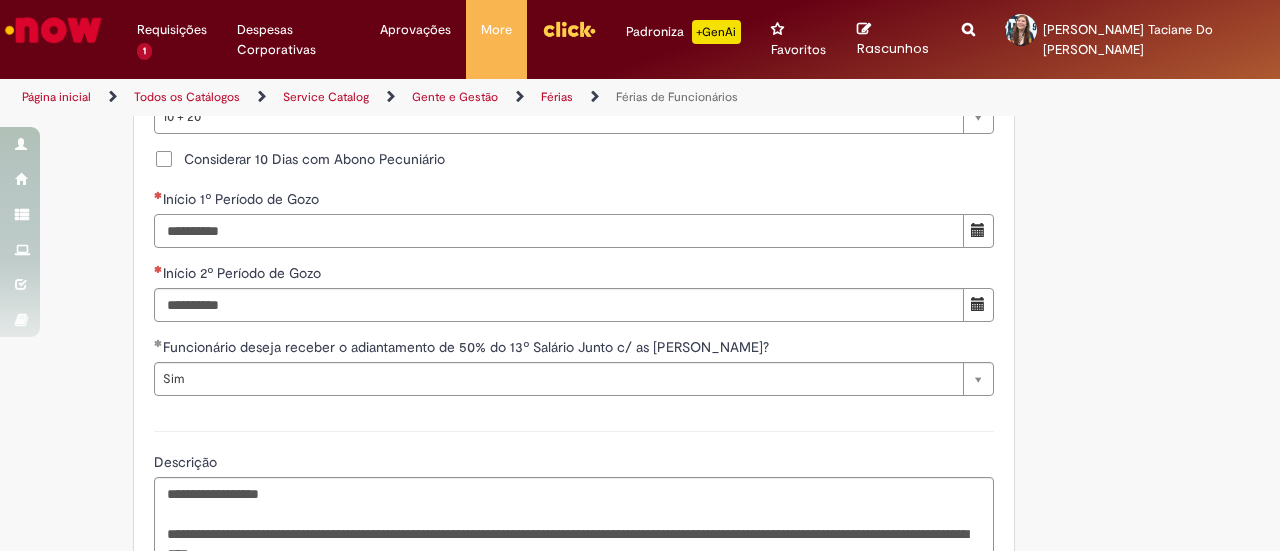 type on "**********" 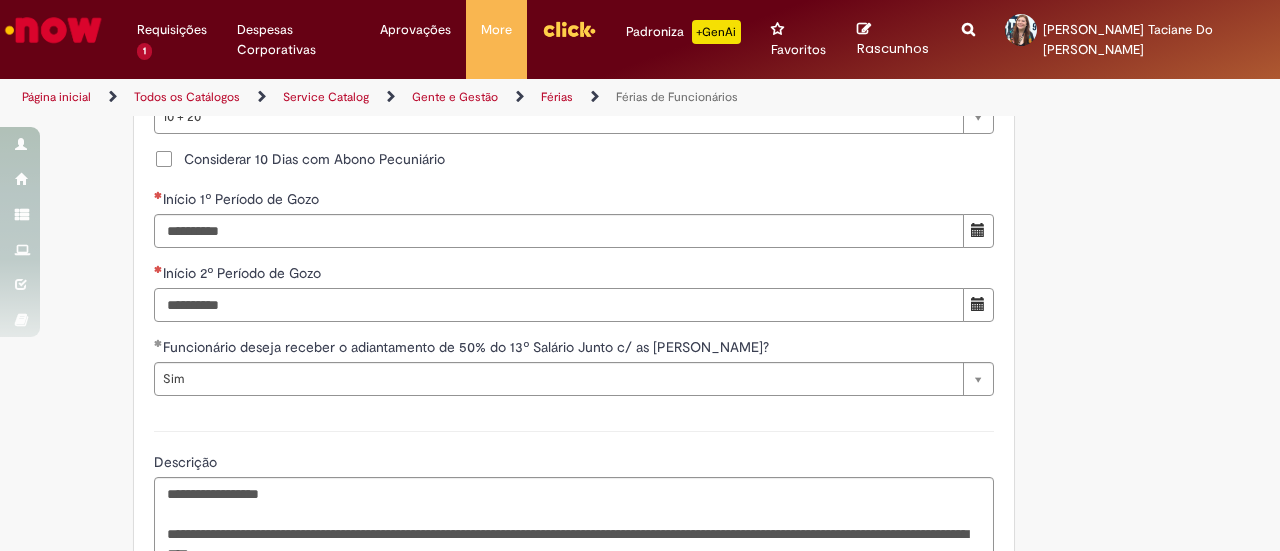 click on "Início 2º Período de Gozo" at bounding box center [559, 305] 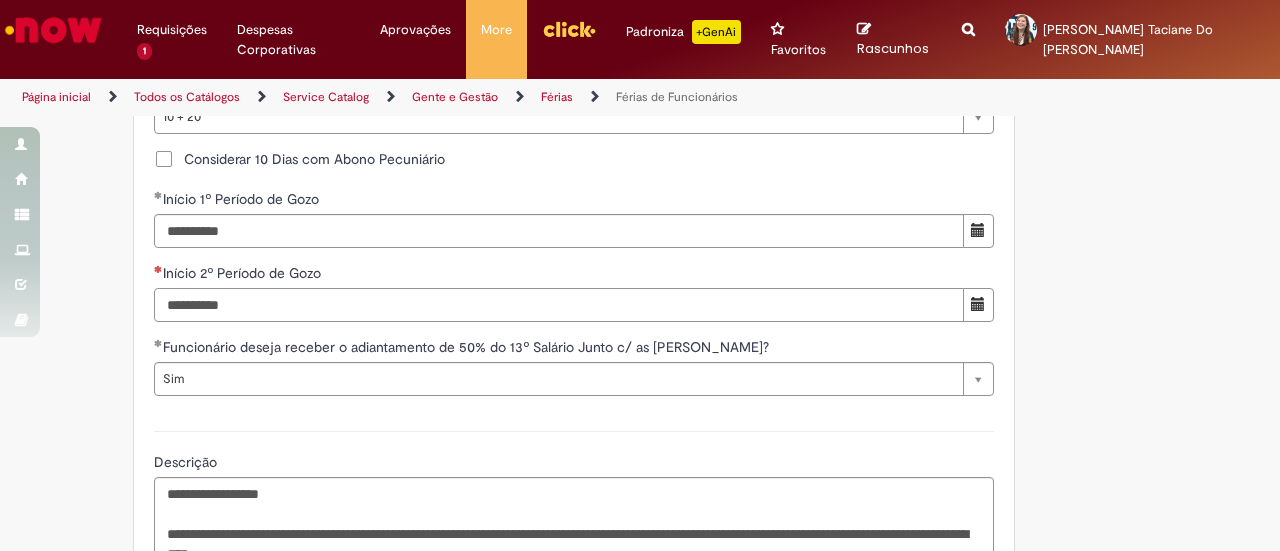 type on "**********" 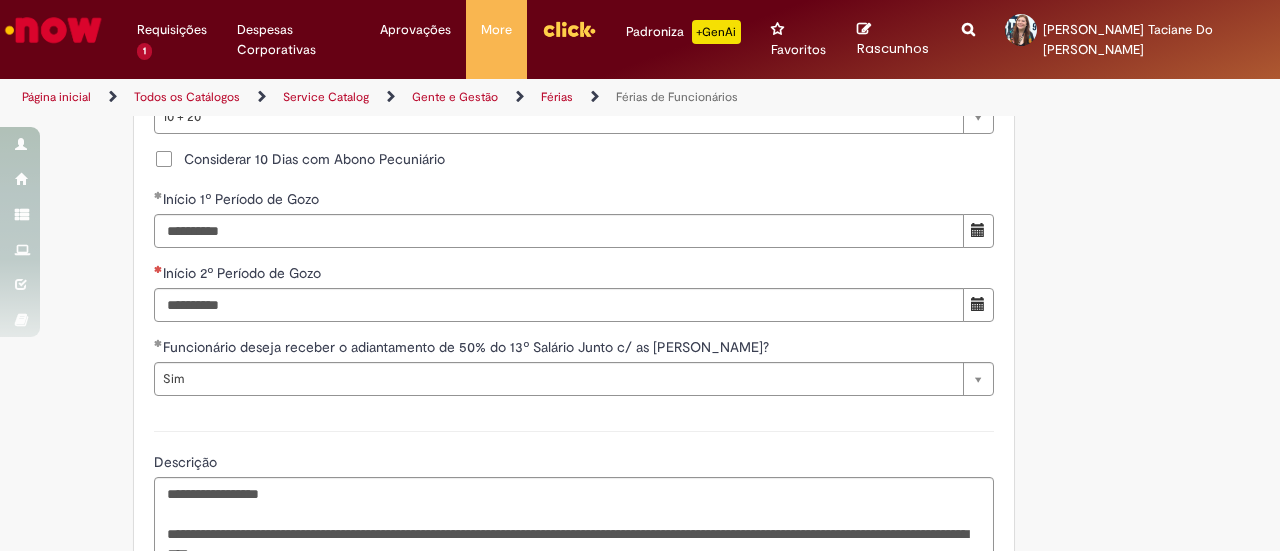 click on "Adicionar a Favoritos
Férias de Funcionários
Oferta destinada para esclarecimento de dúvidas e inclusões/exceções/cancelamentos de férias por exceções.
Utilize esta oferta:
Para ajustar, cancelar ou incluir férias com menos de 35 dias para o início;
Para fracionar suas férias em 03 períodos (se elegível);
Caso Click apresente alguma instabilidade no serviço de Férias que, mesmo após você abrir um  incidente  (e tiver evidência do número), não for corrigido por completo ou  em tempo de ajustar no próprio sistema;
> Para incluir, alterar ou cancelar Férias dentro do prazo de 35 dias de antecedência, é só acessar  Portal Click  > Você > Férias; > Para acessar a Diretriz de Férias, basta  clicar aqui
> Ficou com dúvidas sobre Férias via Termo? É só acessar a   FAQ – Fluxo de alteração de férias por exceção no Click Dúvidas Trabalhistas ." at bounding box center [640, -472] 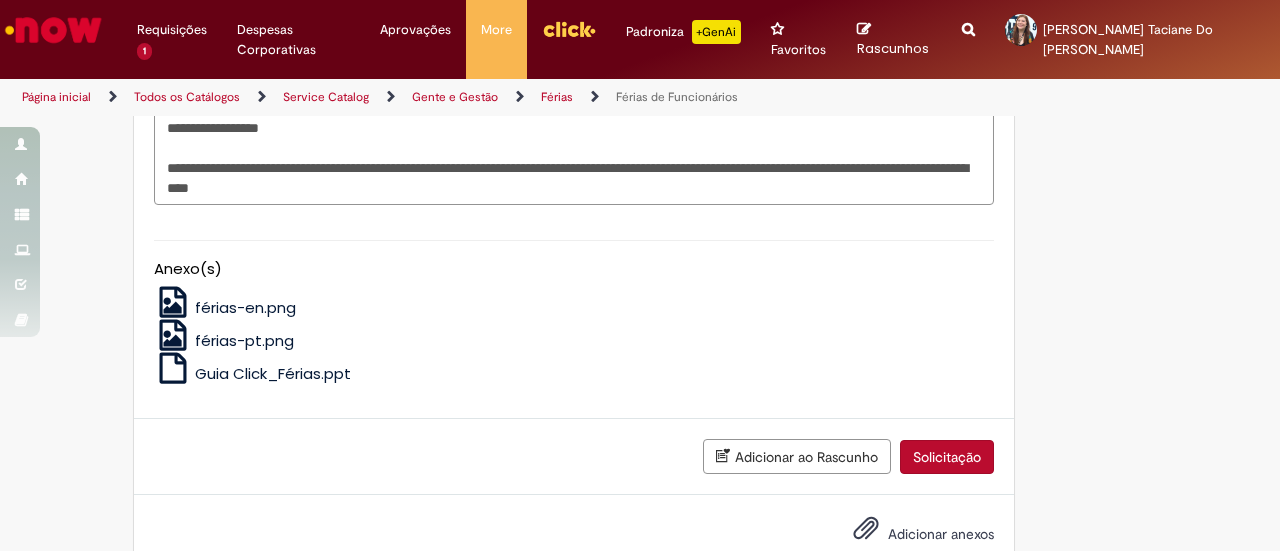 scroll, scrollTop: 2470, scrollLeft: 0, axis: vertical 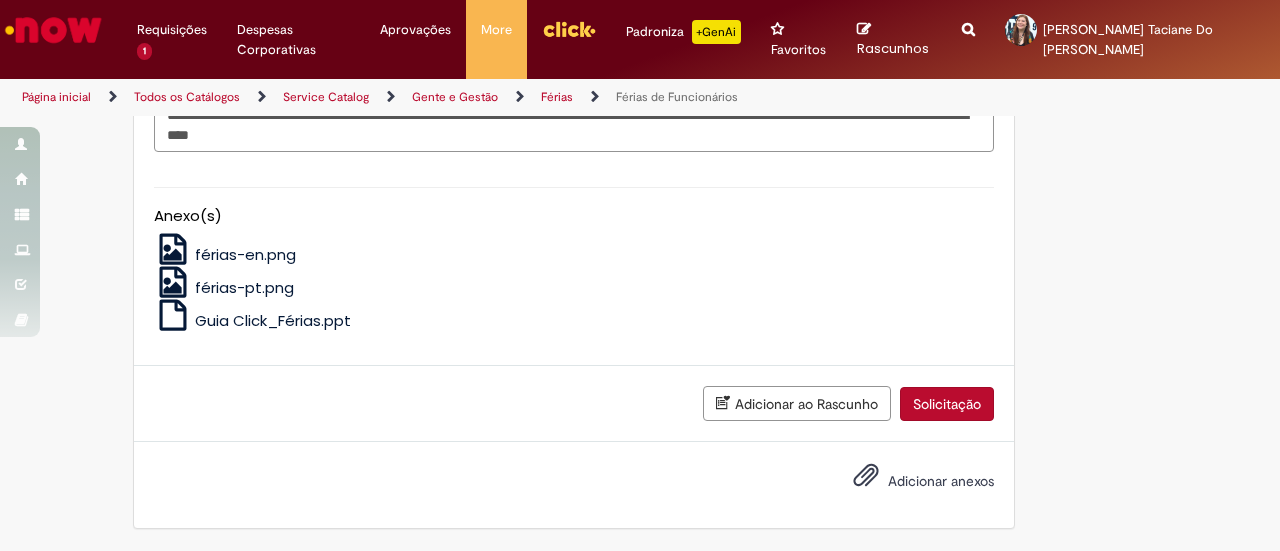 click on "Solicitação" at bounding box center [947, 404] 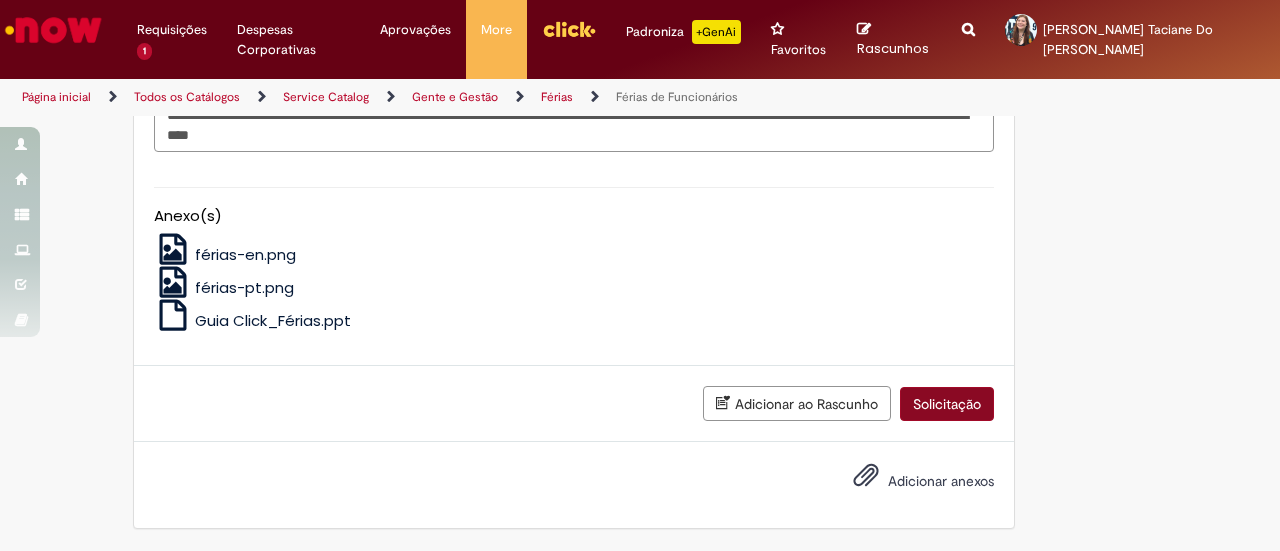 scroll, scrollTop: 1686, scrollLeft: 0, axis: vertical 